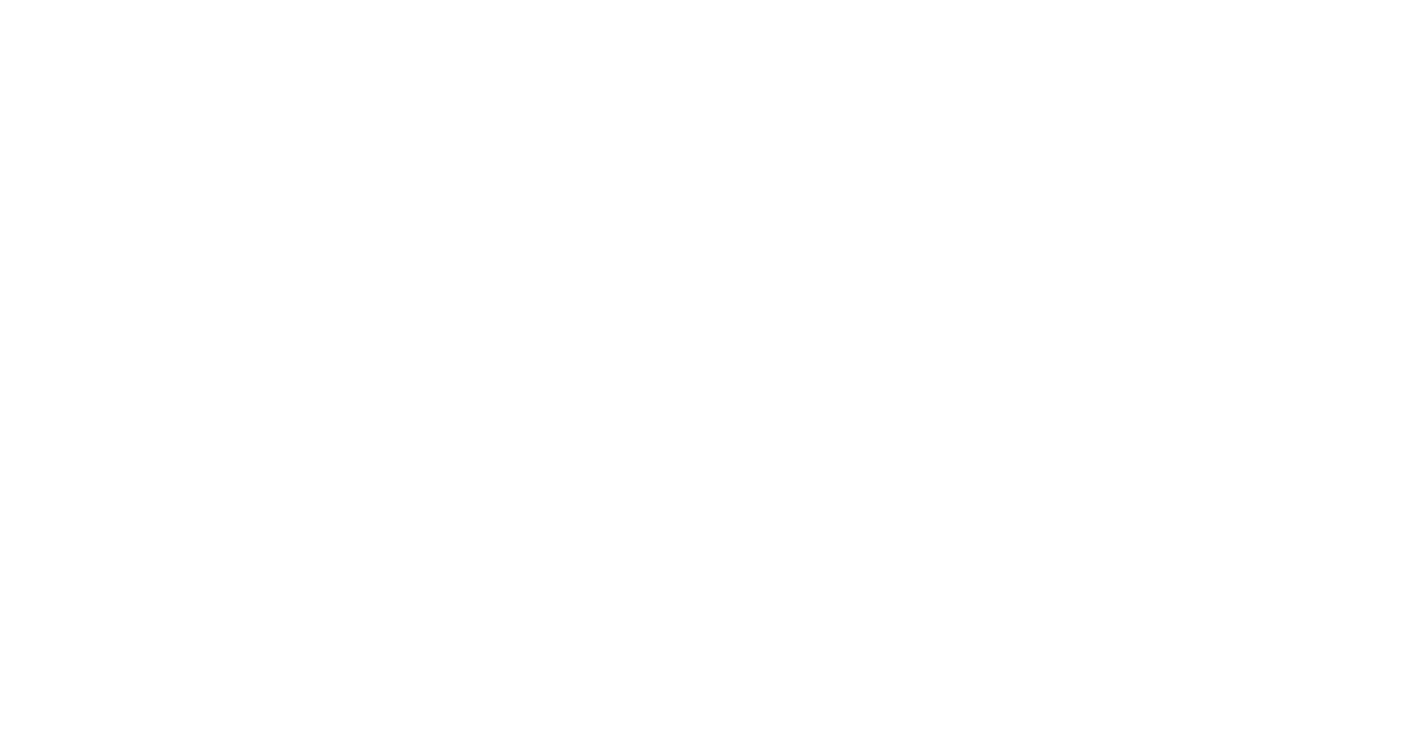scroll, scrollTop: 0, scrollLeft: 0, axis: both 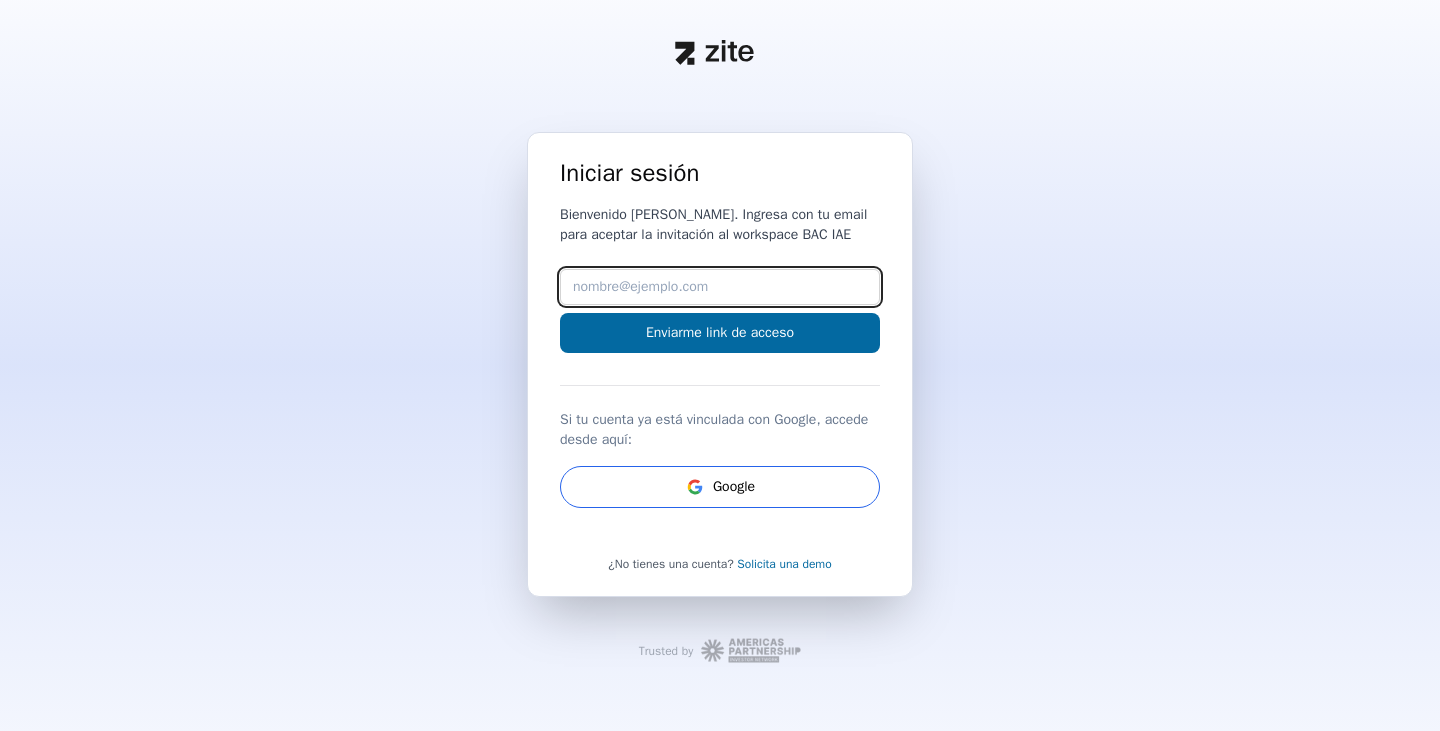 click on "Email" at bounding box center [720, 287] 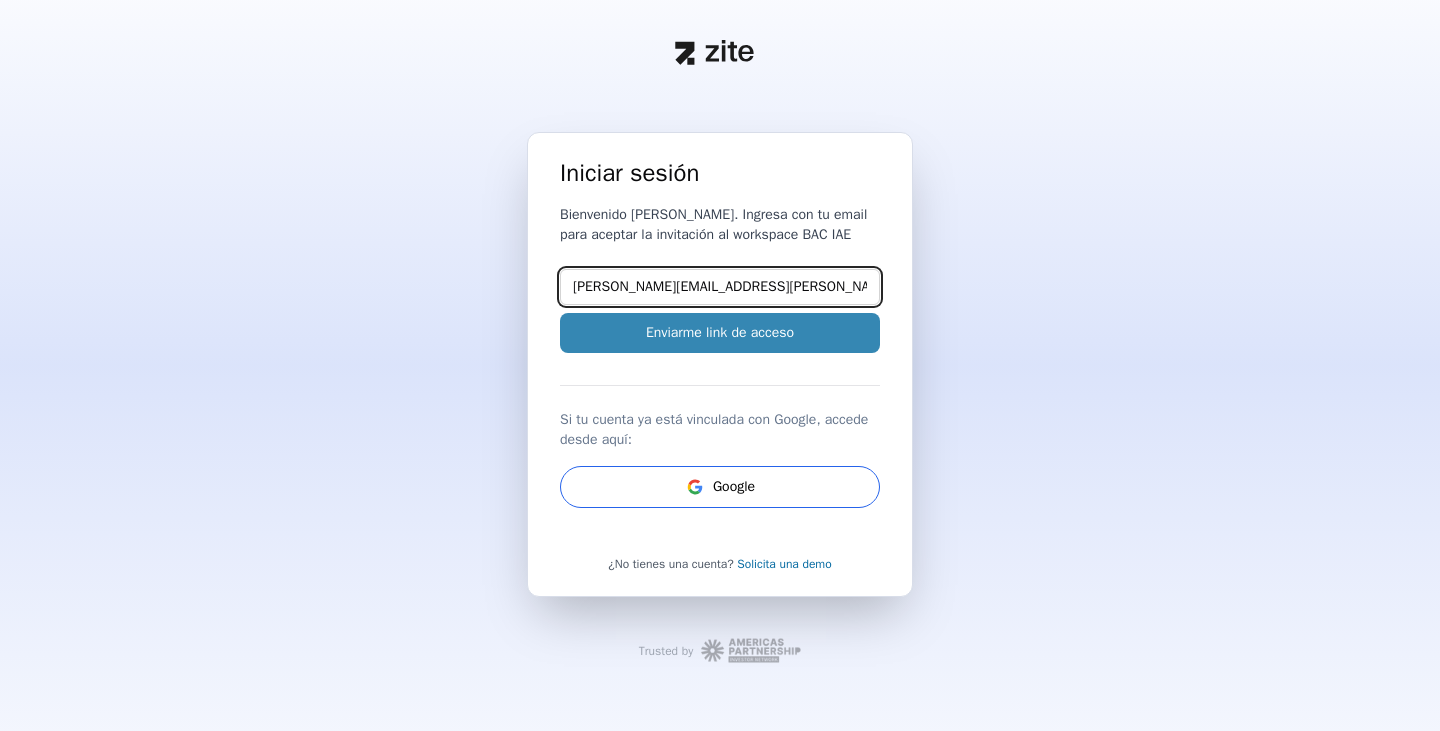 type on "[PERSON_NAME][EMAIL_ADDRESS][PERSON_NAME][DOMAIN_NAME]" 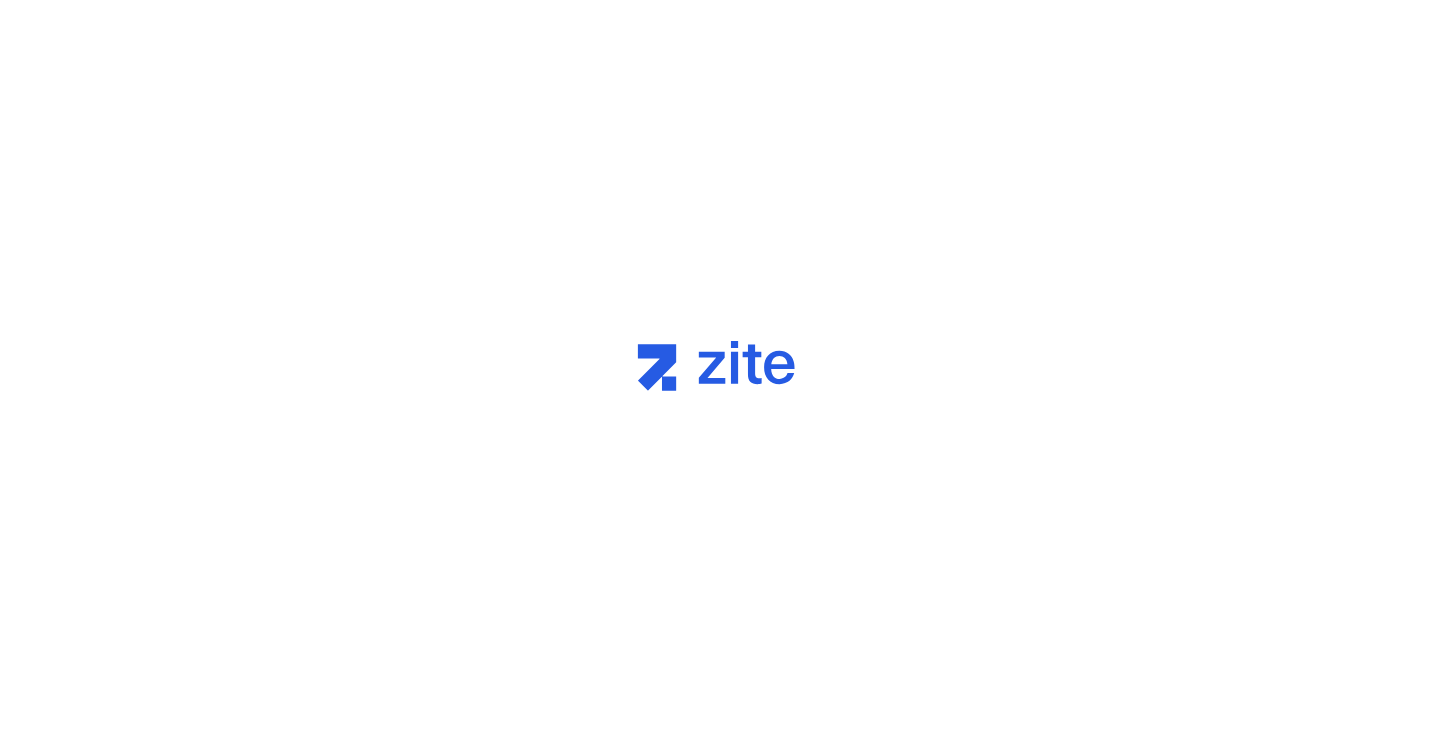 scroll, scrollTop: 0, scrollLeft: 0, axis: both 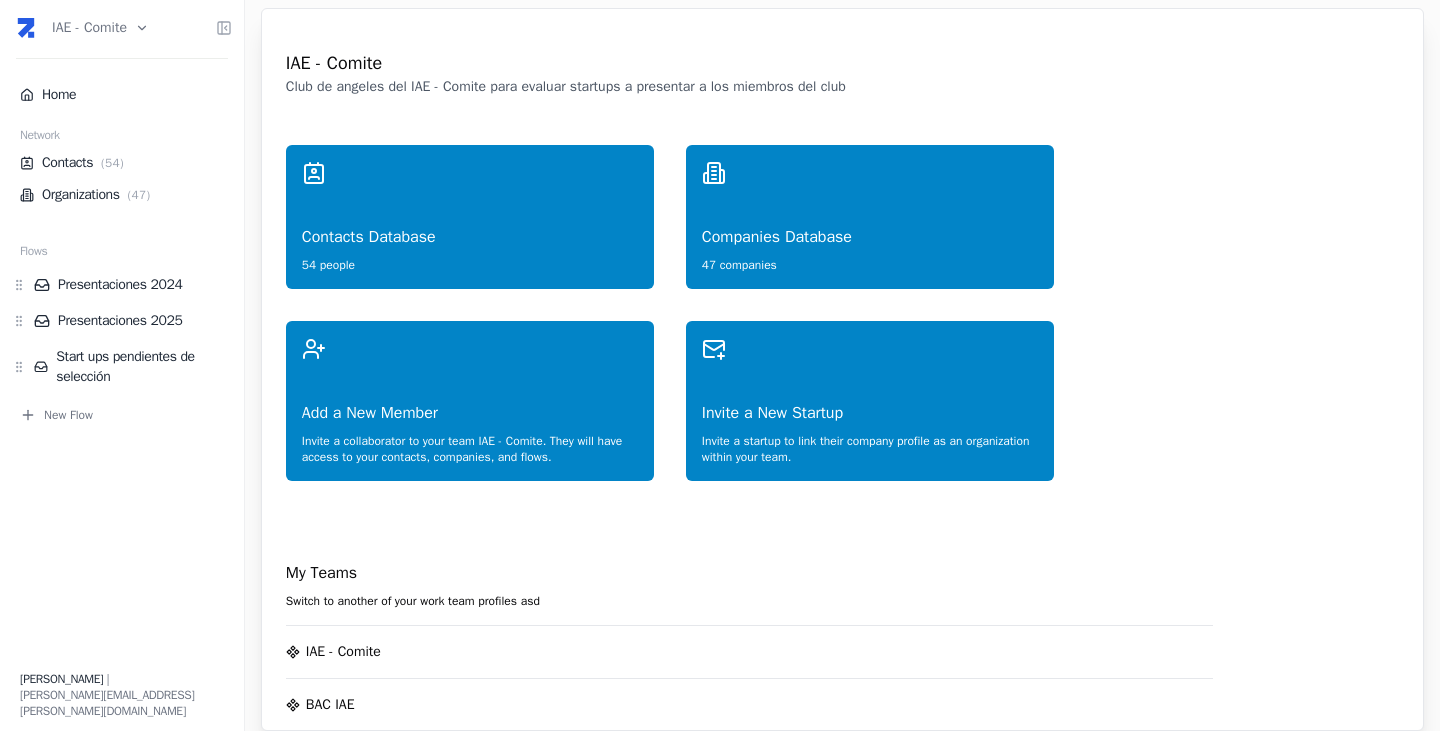 click on "IAE - Comite  Home Network Contacts ( 54 ) Organizations ( 47 ) Flows Presentaciones 2024 Presentaciones 2025 Start ups pendientes de selección New Flow [PERSON_NAME]   |  [PERSON_NAME][EMAIL_ADDRESS][PERSON_NAME][DOMAIN_NAME] IAE - Comite  Club de angeles del IAE - Comite para evaluar startups a presentar a los miembros del club Contacts Database 54   people Companies Database 47   companies Add a New Member Invite a collaborator to your team   IAE - Comite  . They will have access to your contacts, companies, and flows. Invite a New Startup Invite a startup to link their company profile as an organization within your team. My Teams Switch to another of your work team profiles   asd IAE - Comite  BAC IAE Create a New Work Team © Zite 2024. On alpha testing by invitation only. Version 0.2b.
Press space bar to start a drag.
When dragging you can use the arrow keys to move the item around and escape to cancel.
Some screen readers may require you to be in focus mode or to use your pass through key" at bounding box center (720, 365) 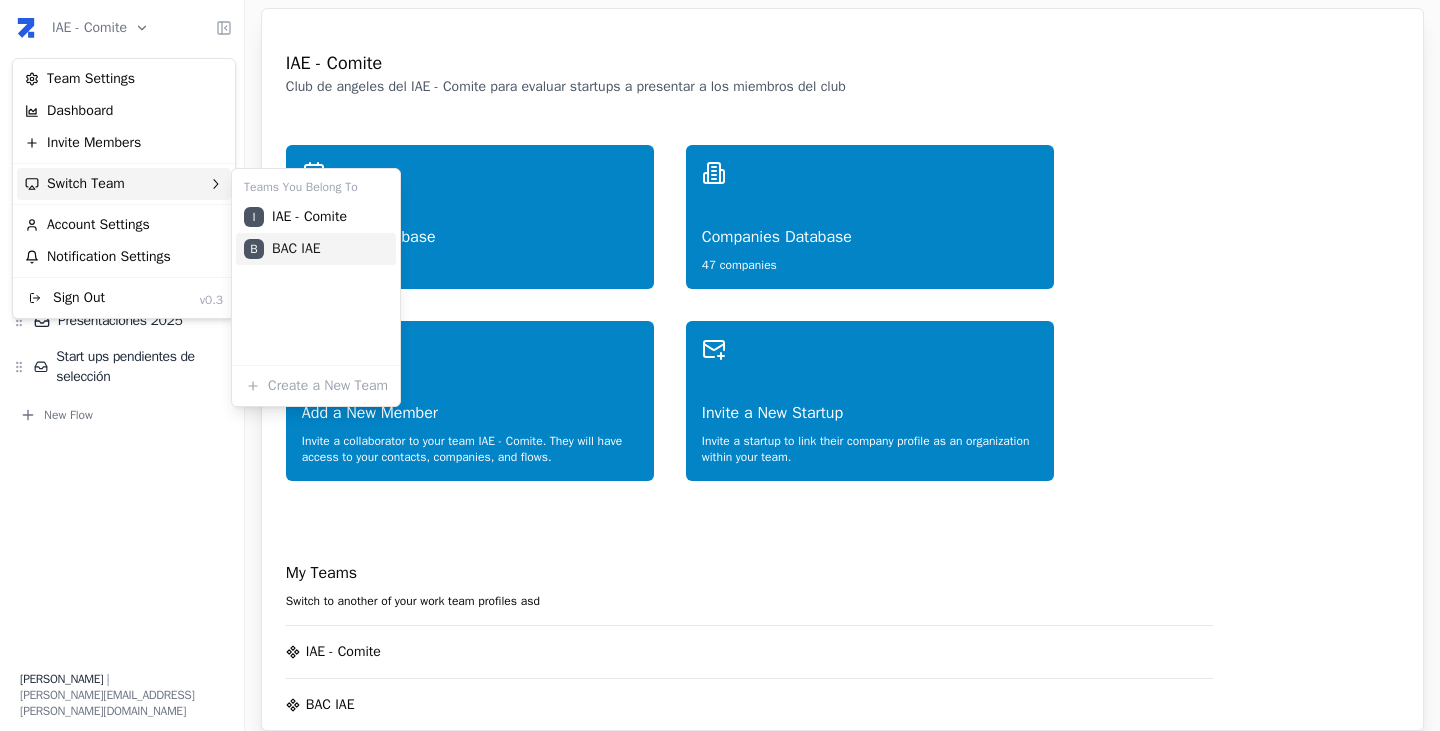 click on "B BAC IAE" at bounding box center (316, 249) 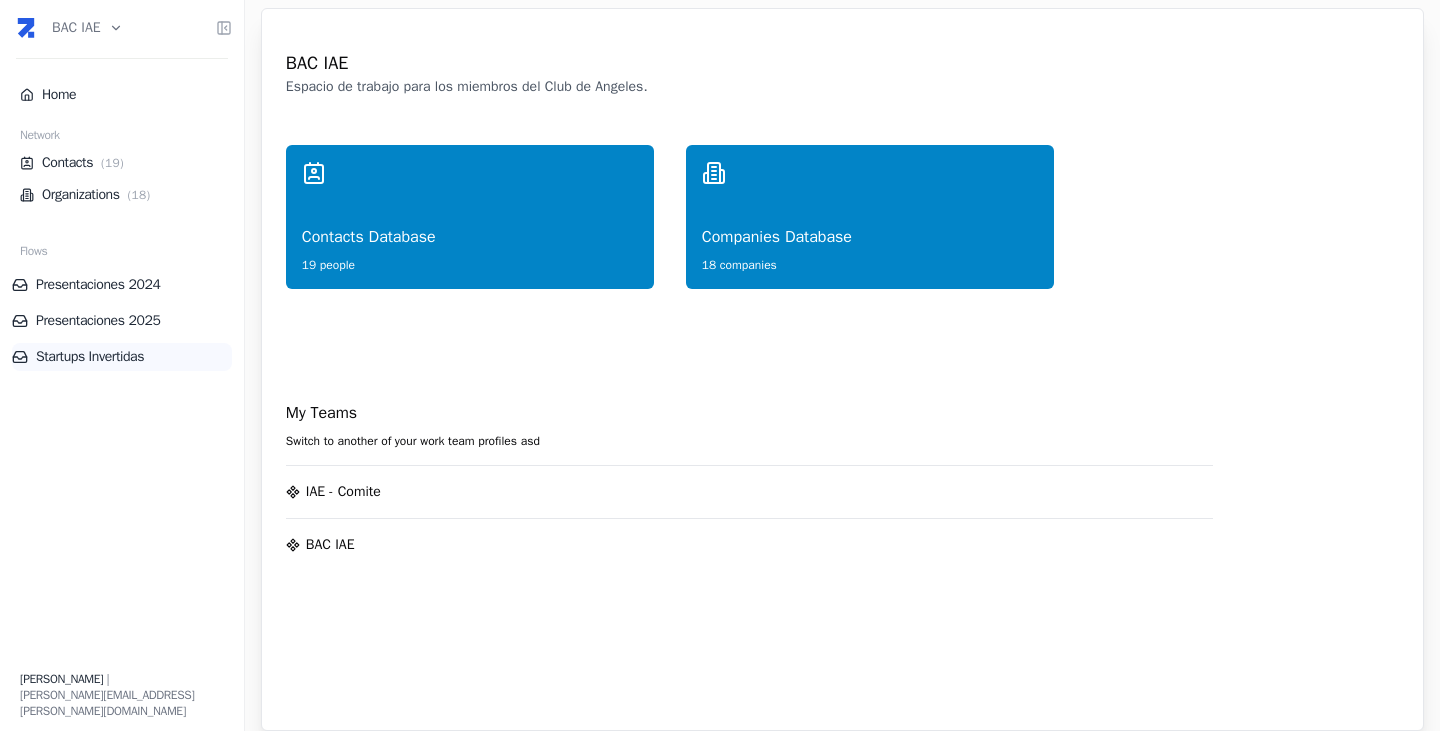 click on "Startups Invertidas" at bounding box center [122, 357] 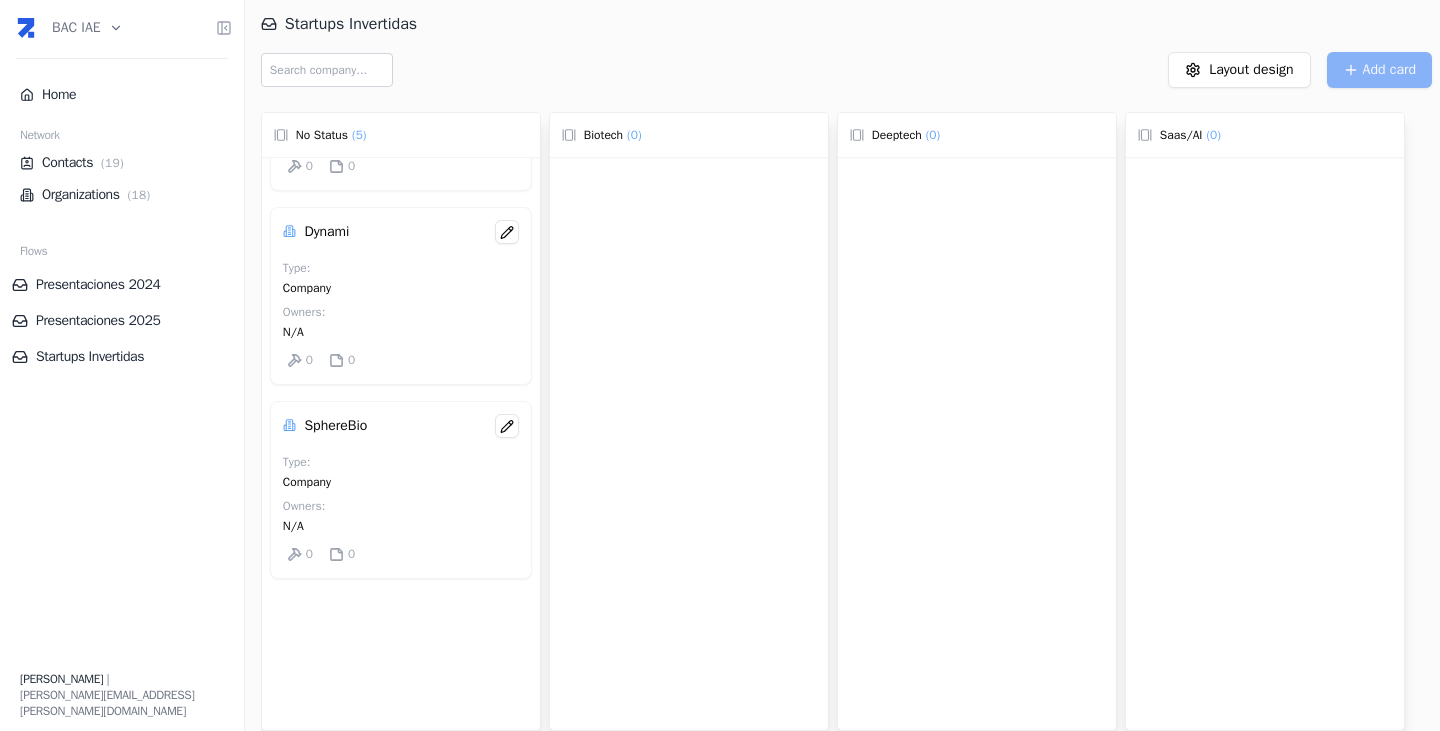 scroll, scrollTop: 0, scrollLeft: 0, axis: both 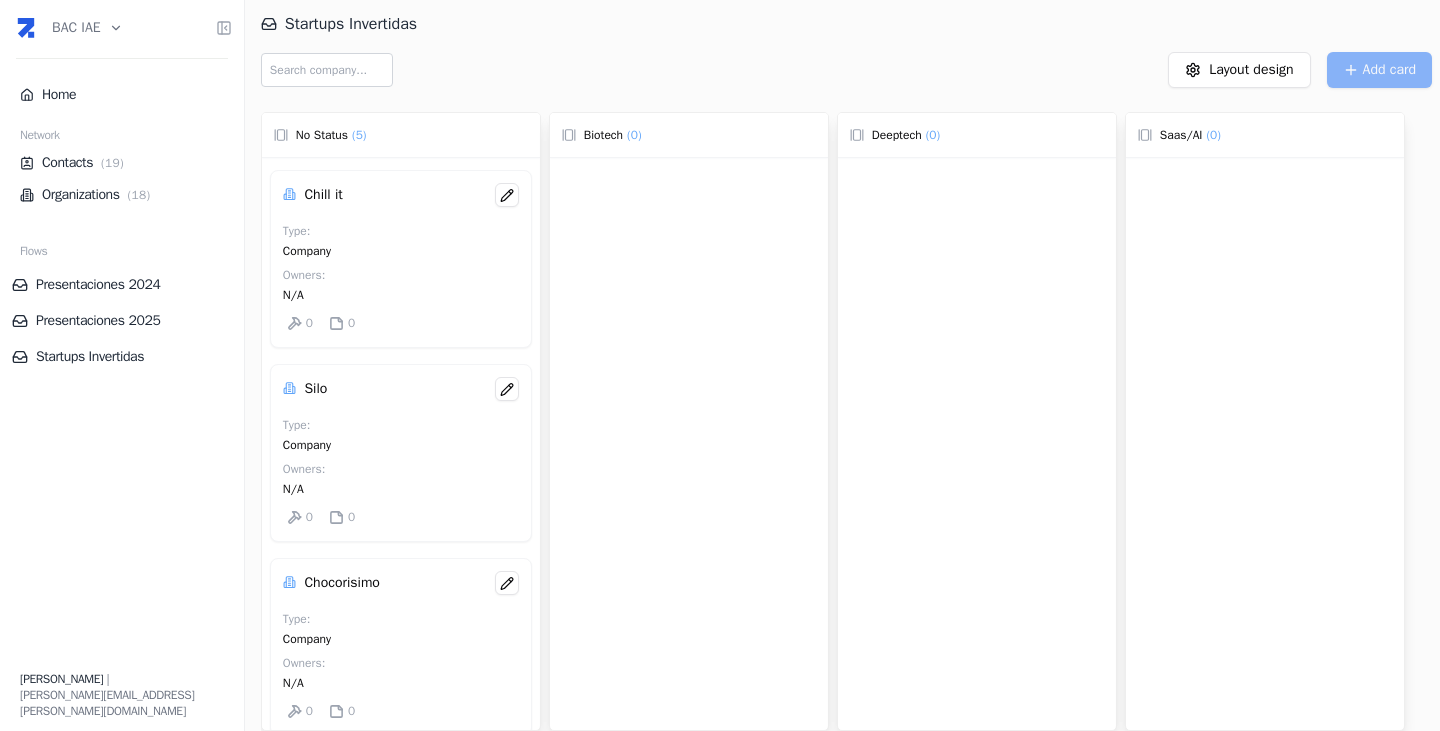 click on "Type : Company" at bounding box center (401, 241) 